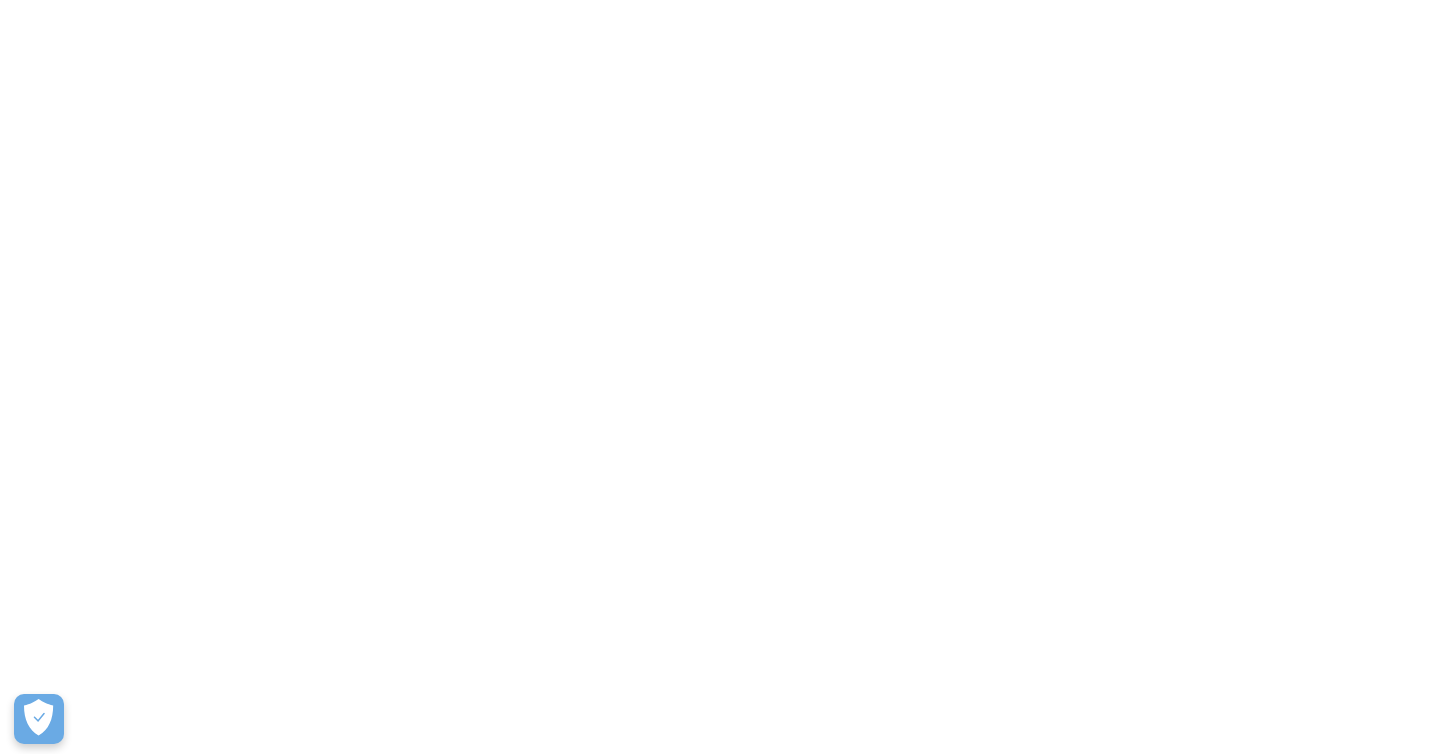 scroll, scrollTop: 0, scrollLeft: 0, axis: both 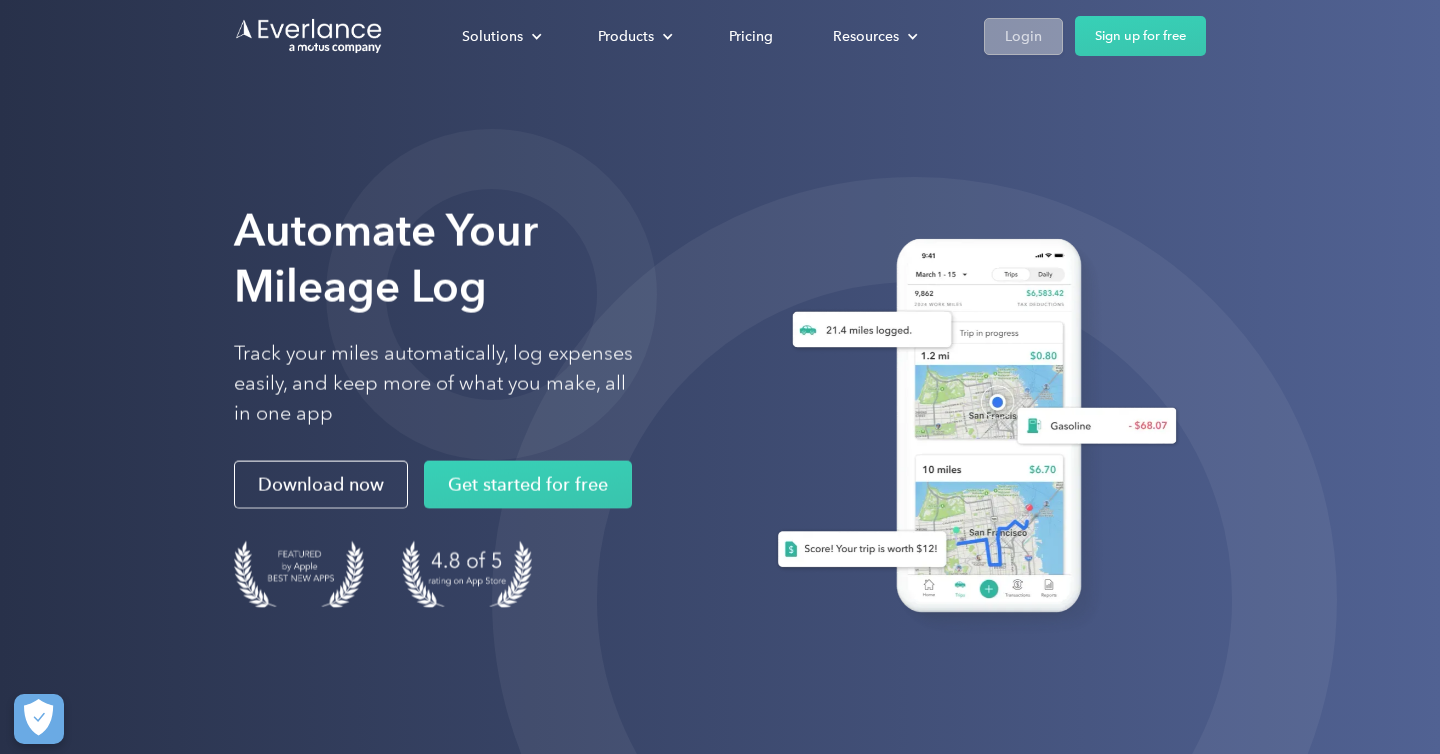 click on "Login" at bounding box center [1023, 36] 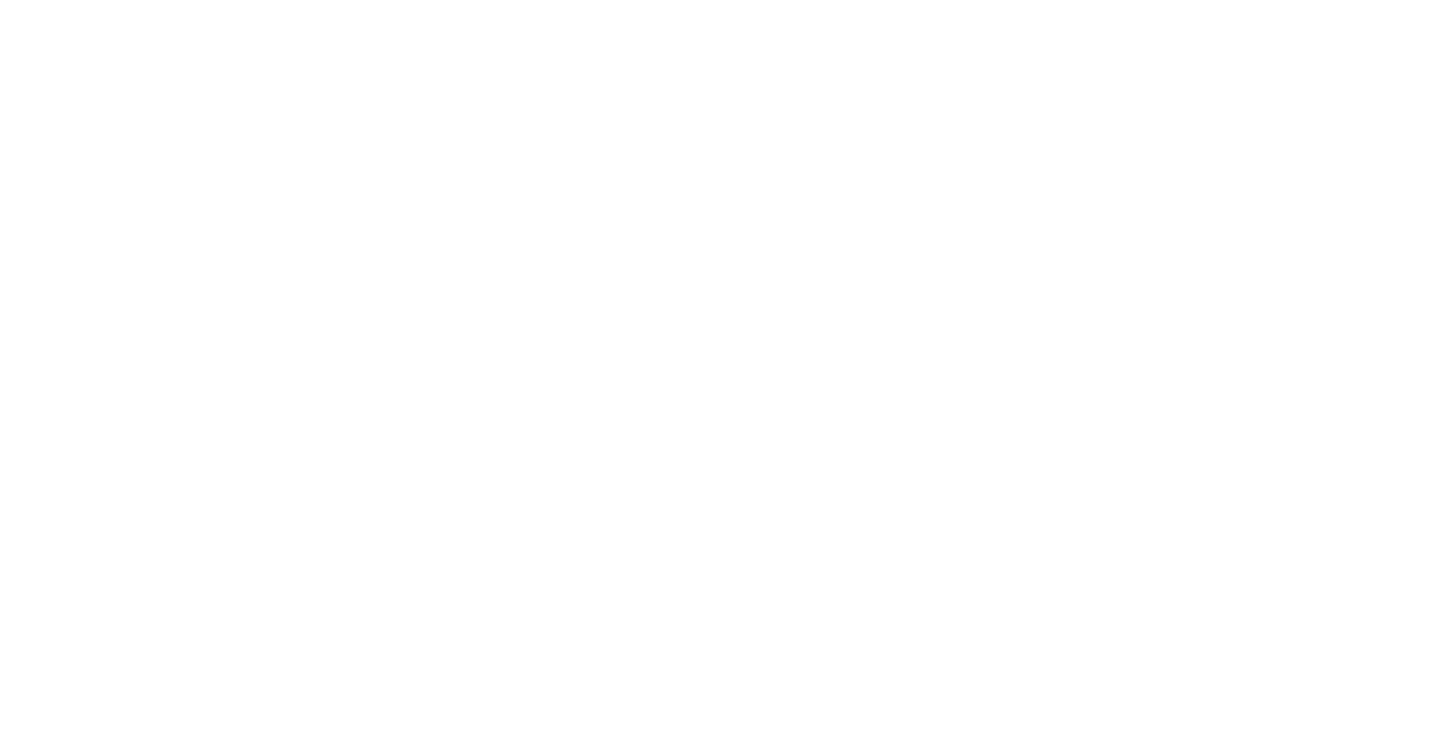 scroll, scrollTop: 0, scrollLeft: 0, axis: both 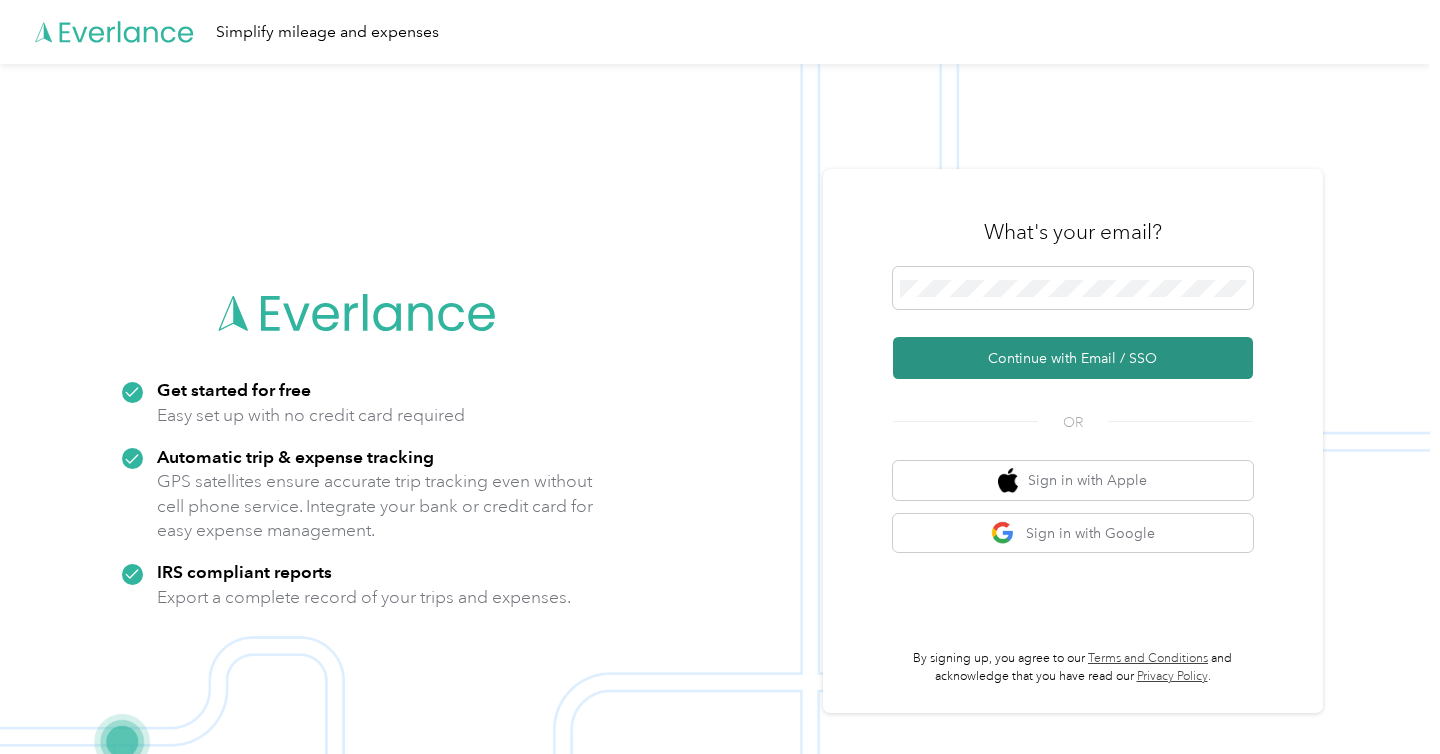 click on "Continue with Email / SSO" at bounding box center [1073, 358] 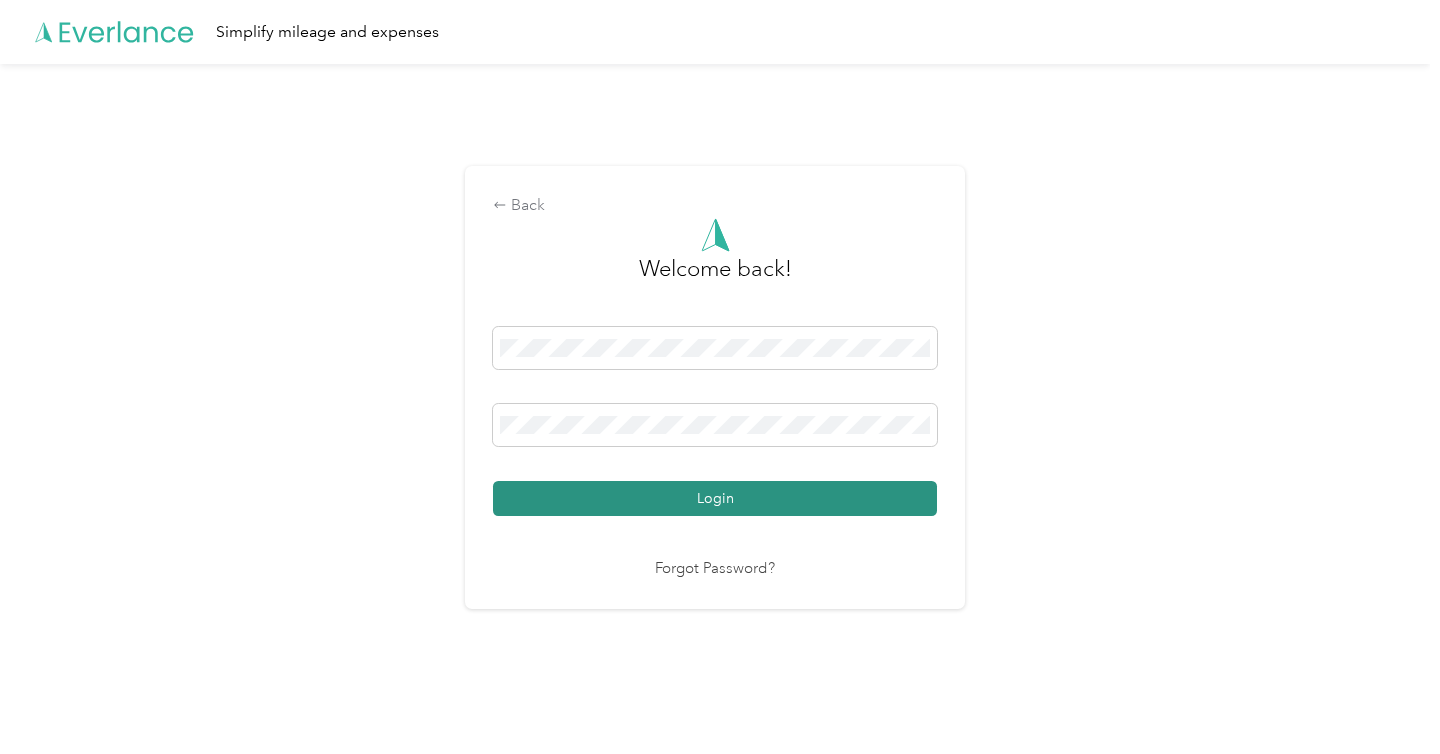 click on "Login" at bounding box center (715, 498) 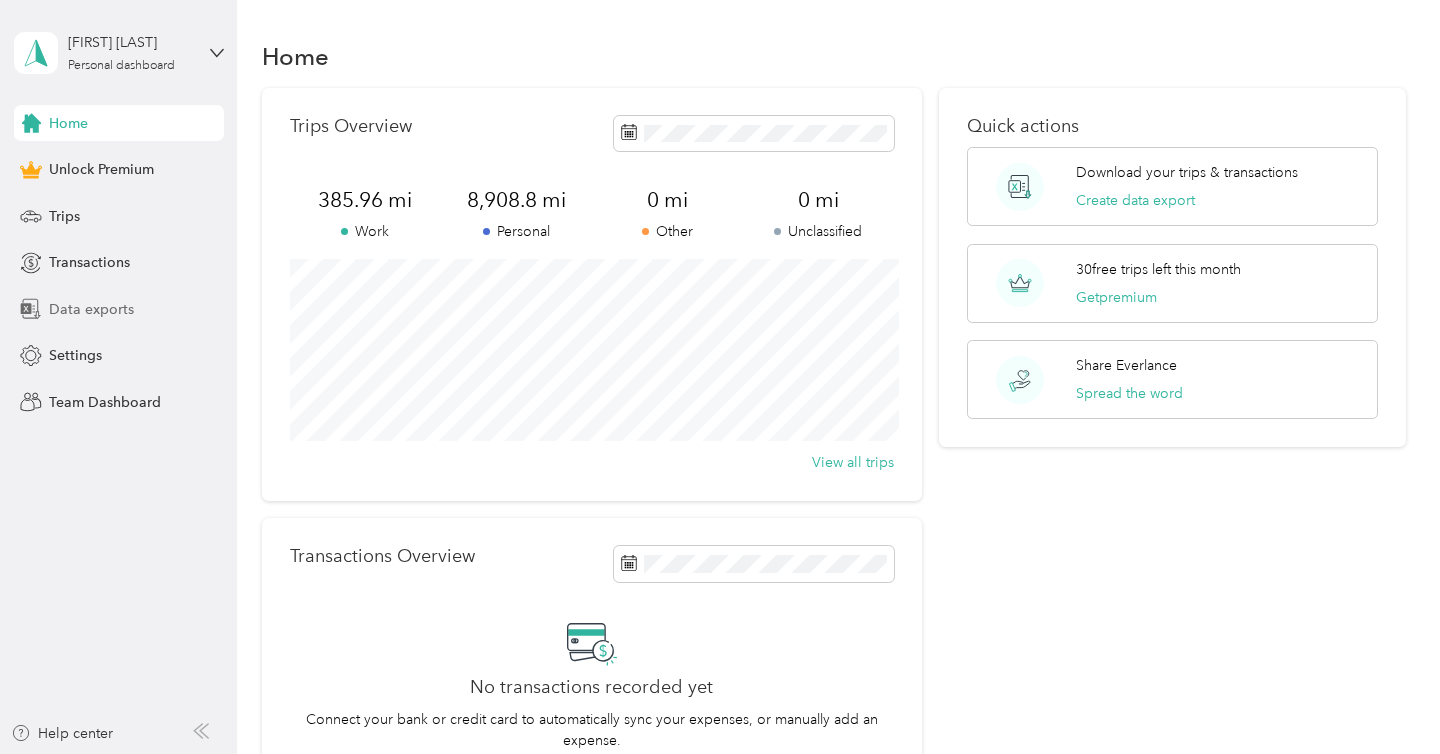 click on "Data exports" at bounding box center (91, 309) 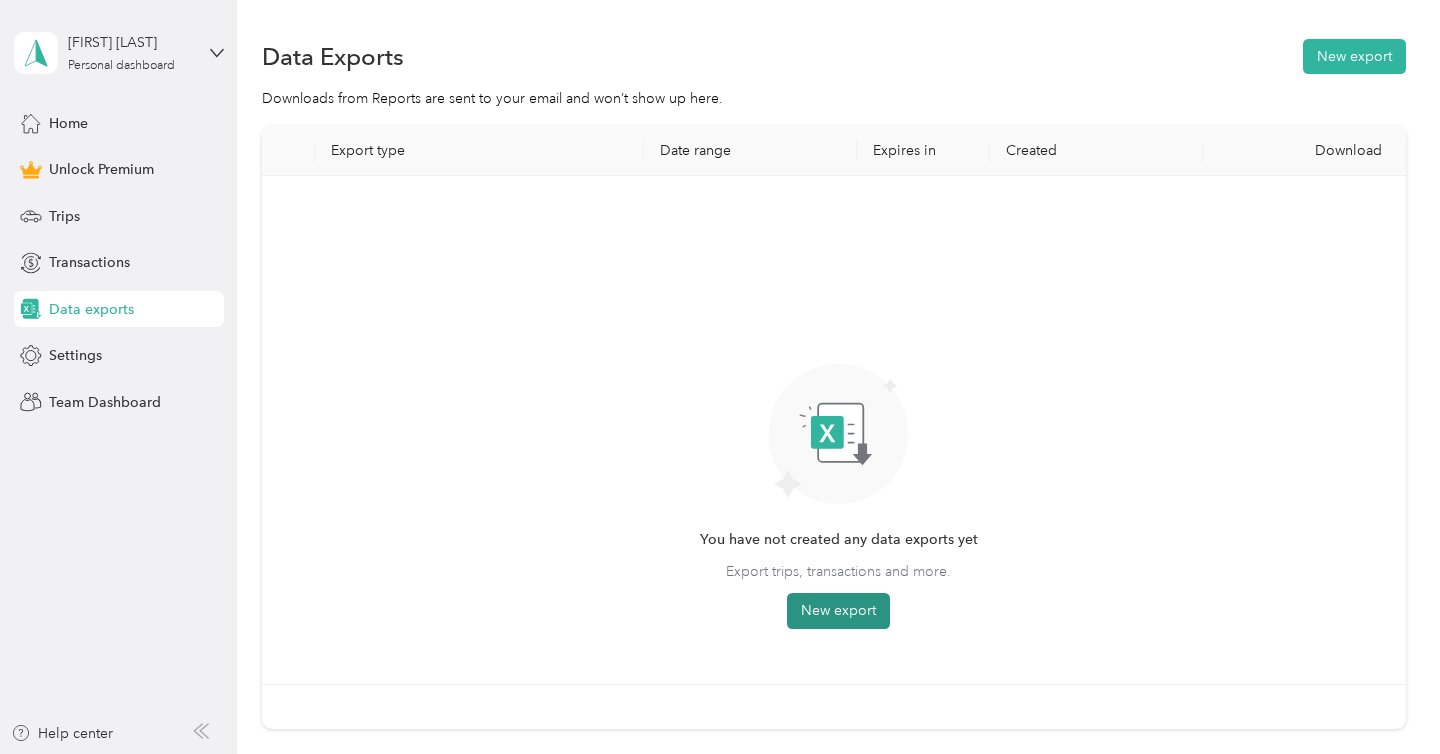 click on "New export" at bounding box center [838, 611] 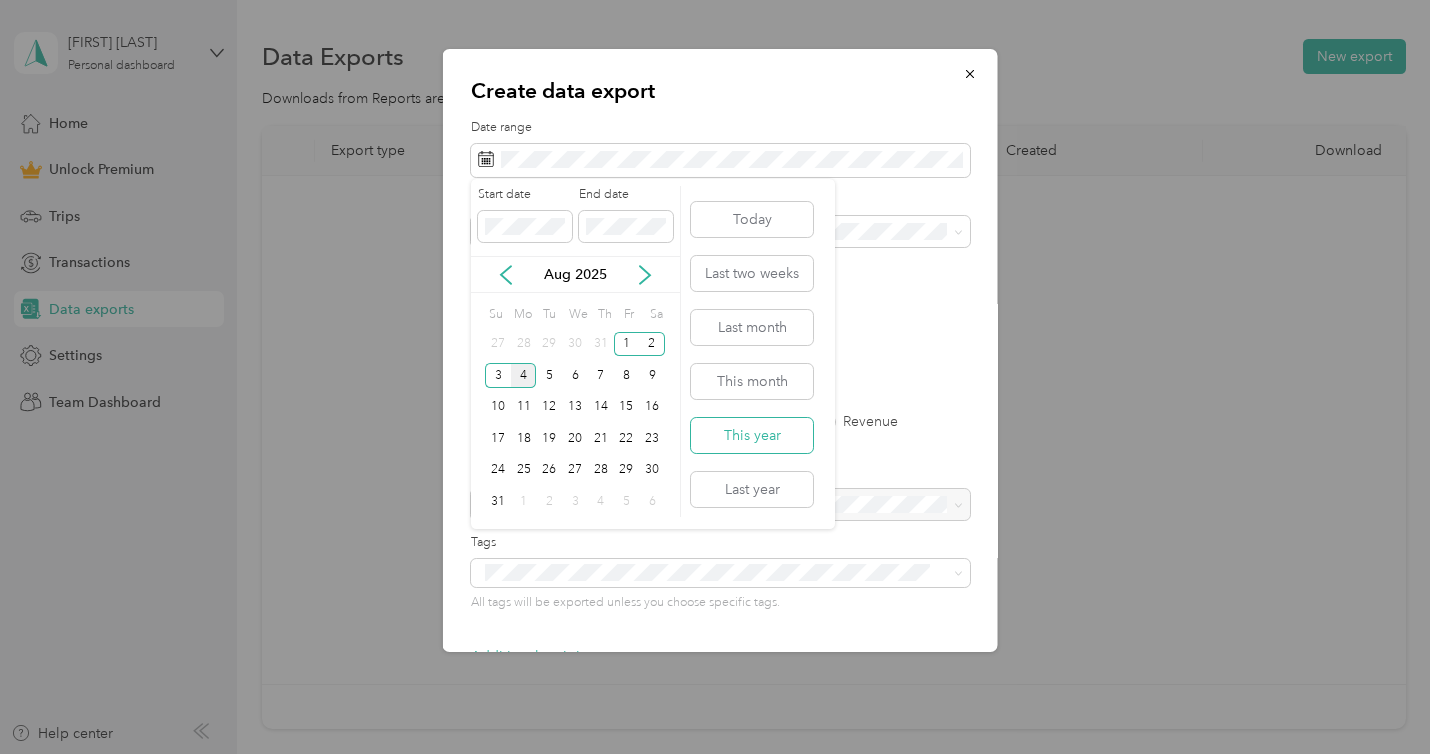 click on "This year" at bounding box center [752, 435] 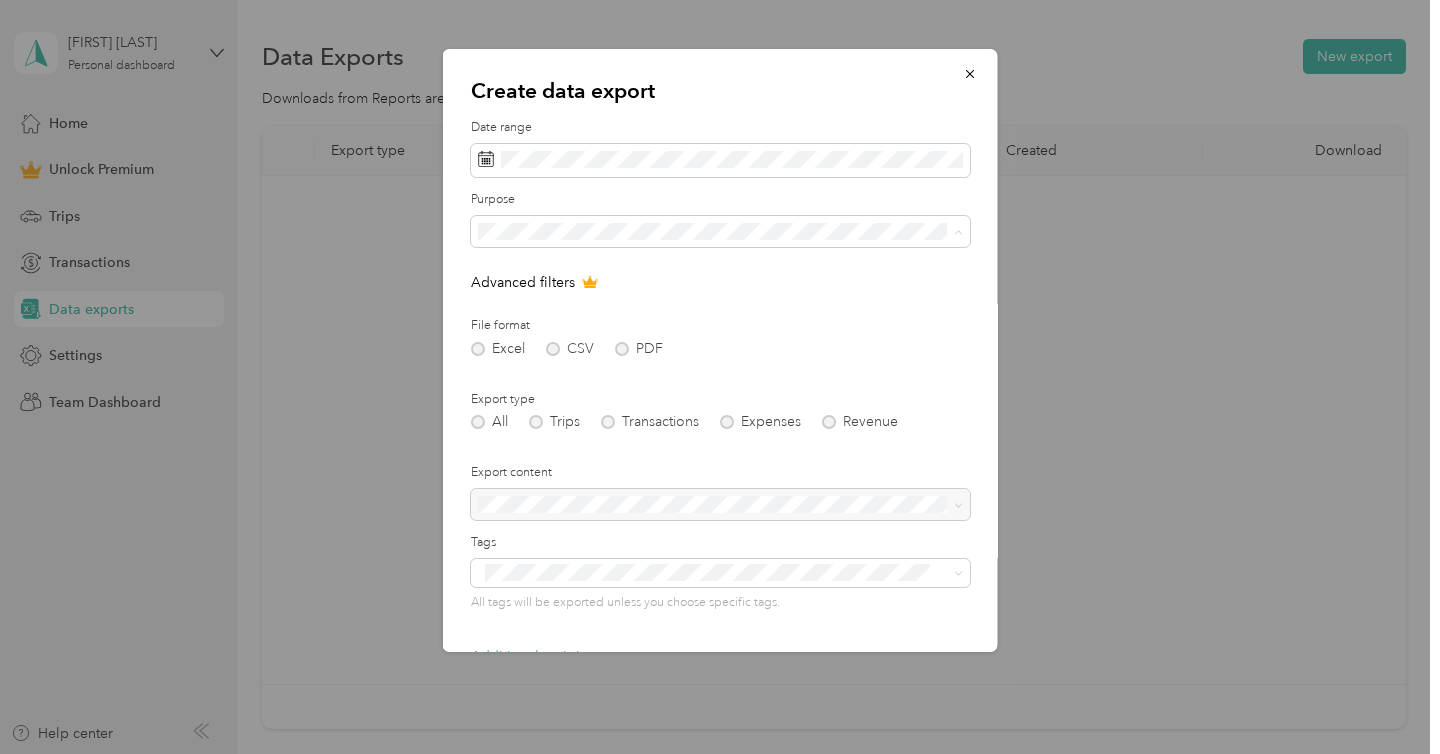 click on "Brown Trl" at bounding box center (720, 441) 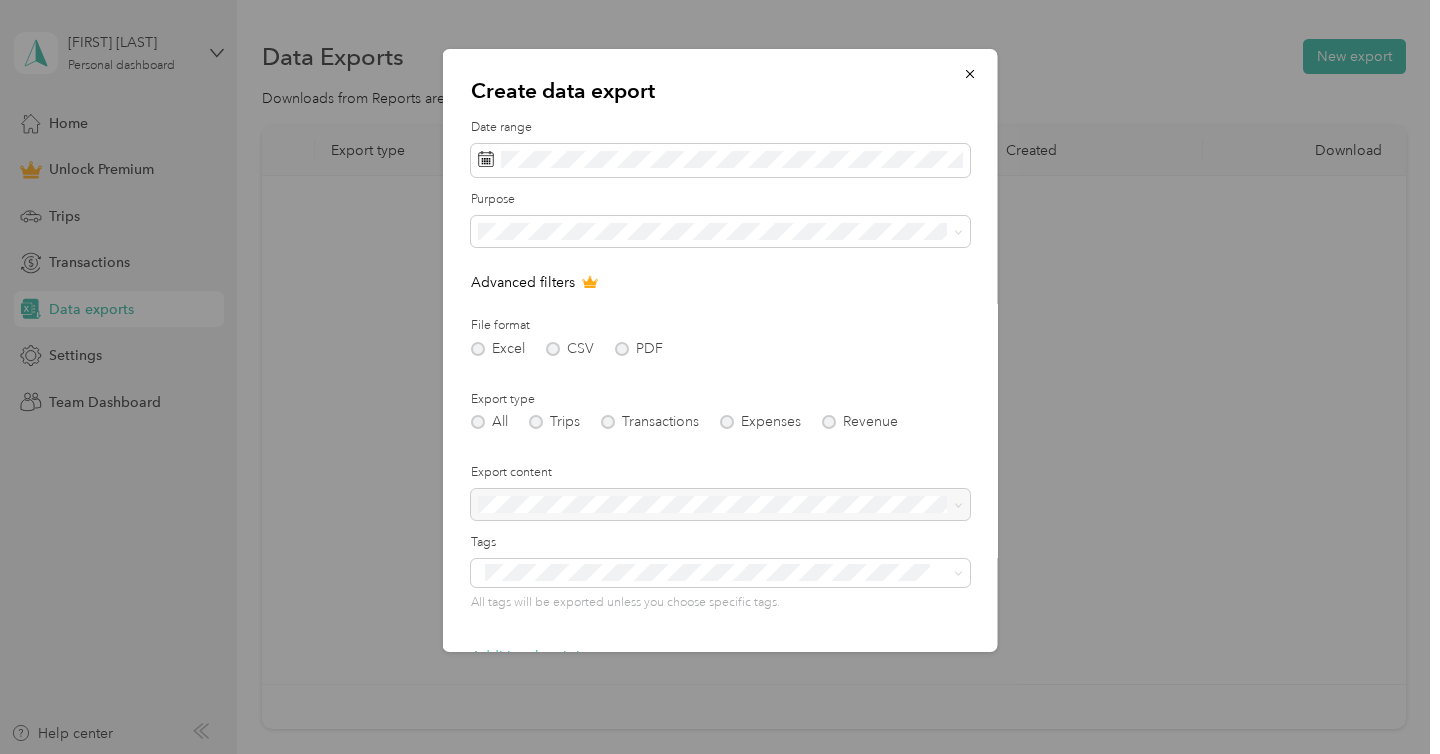 scroll, scrollTop: 124, scrollLeft: 0, axis: vertical 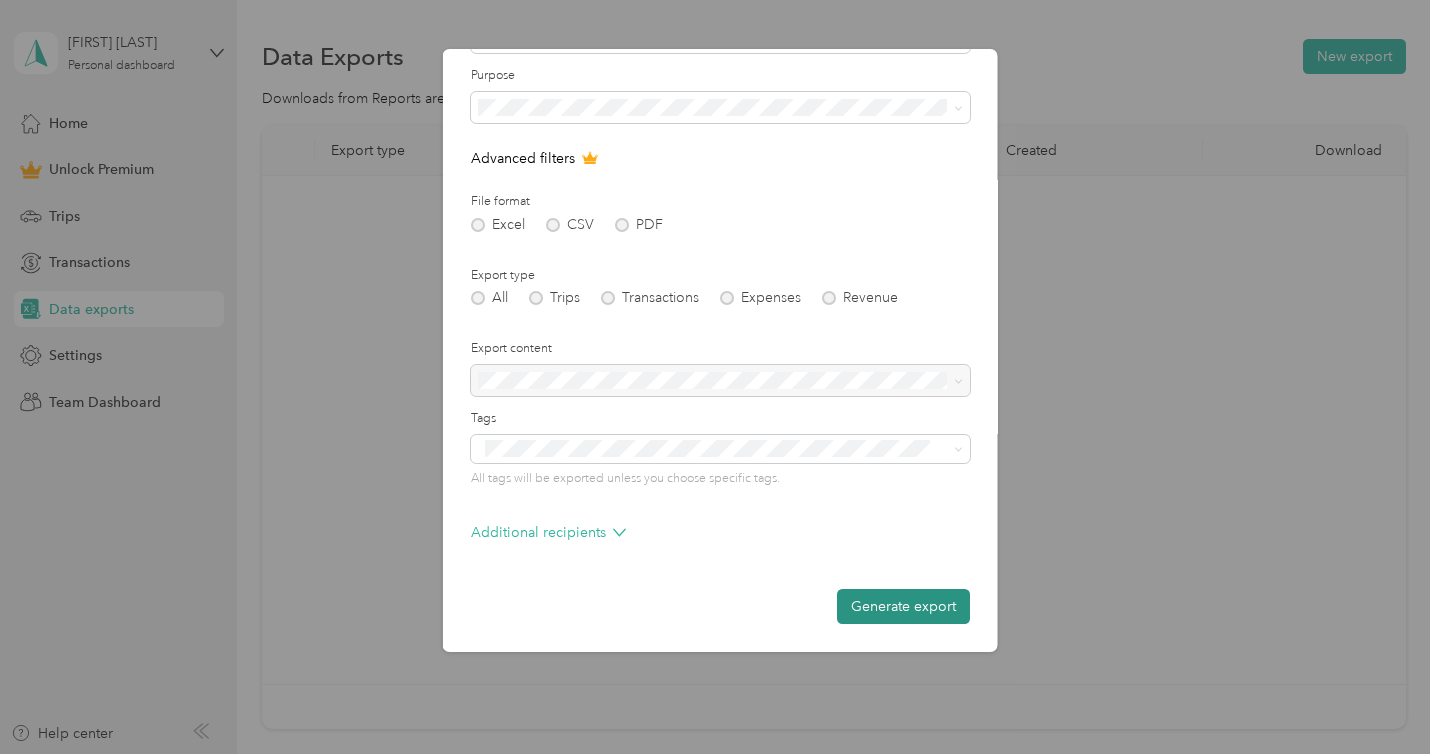 click on "Generate export" at bounding box center [903, 606] 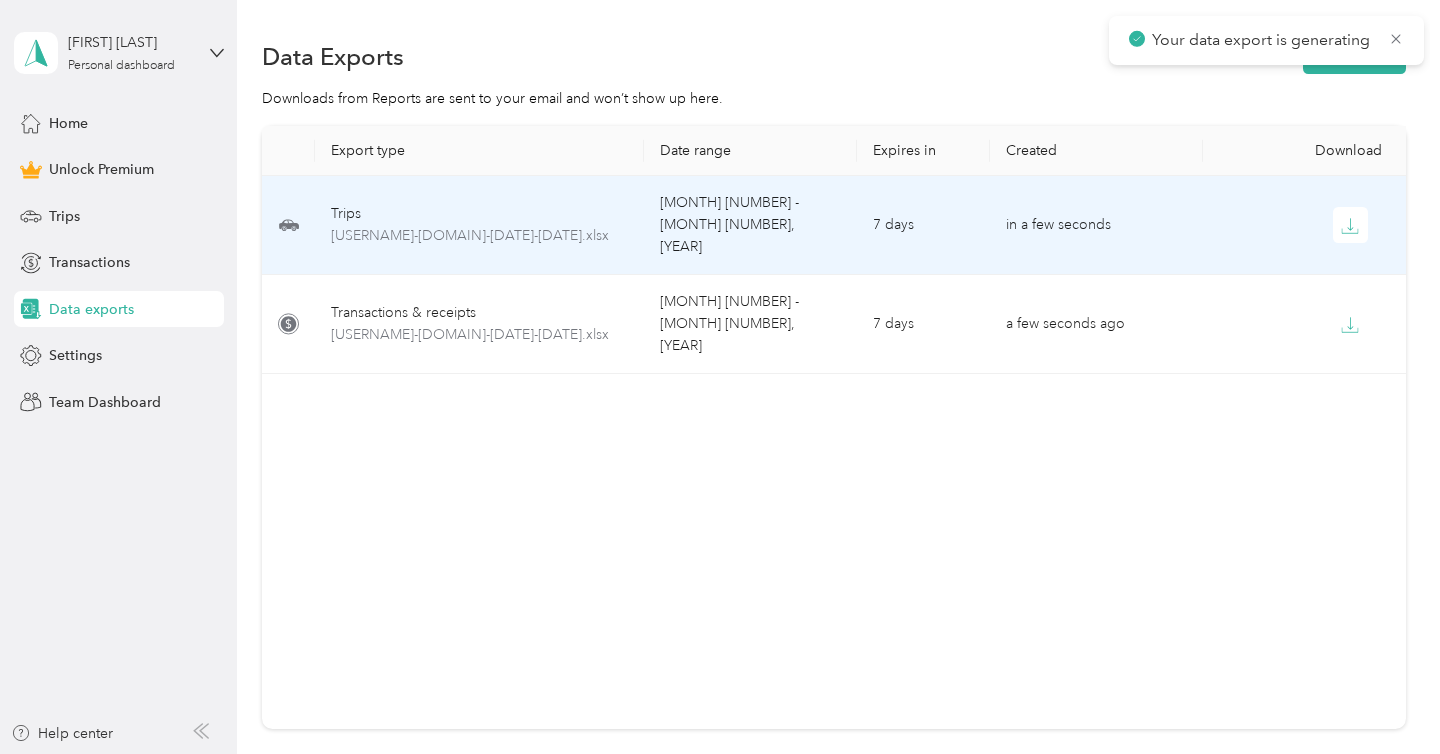 click on "Jan 1 - Dec 31, 2025" at bounding box center [750, 225] 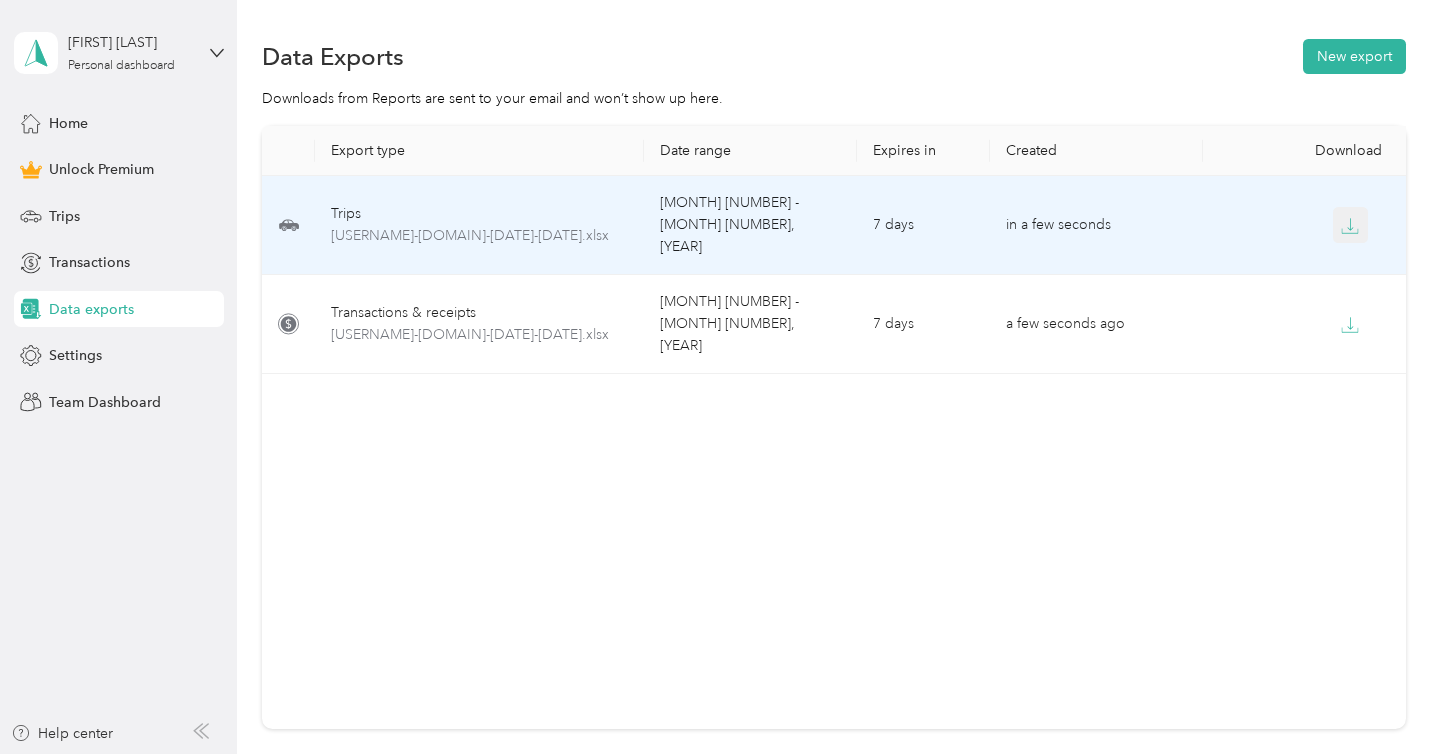 click 